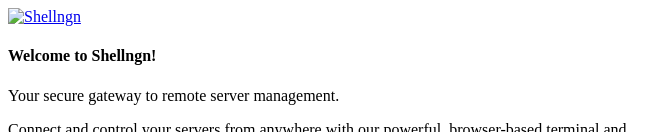 scroll, scrollTop: 0, scrollLeft: 0, axis: both 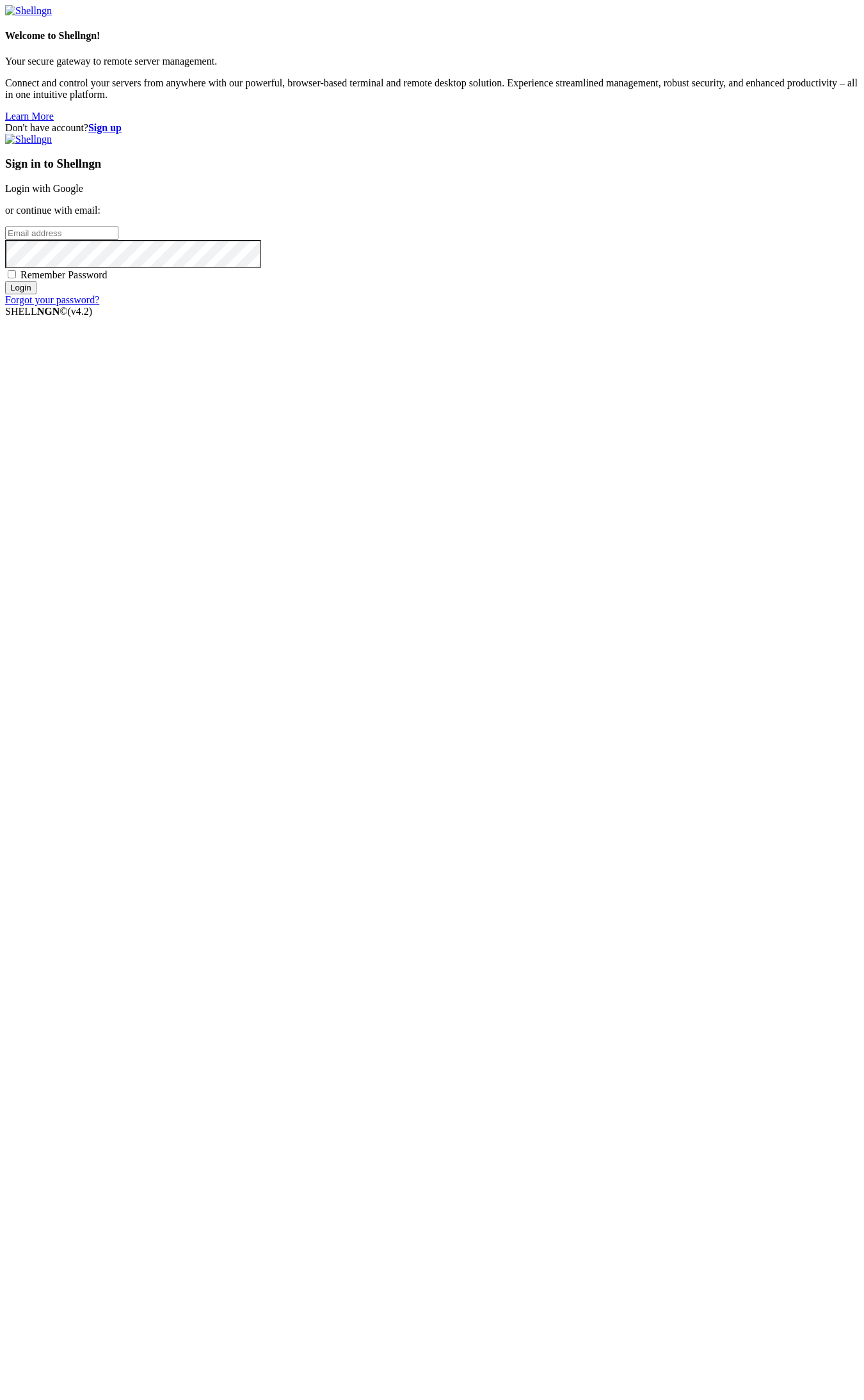 click on "Login with Google" at bounding box center (44, 188) 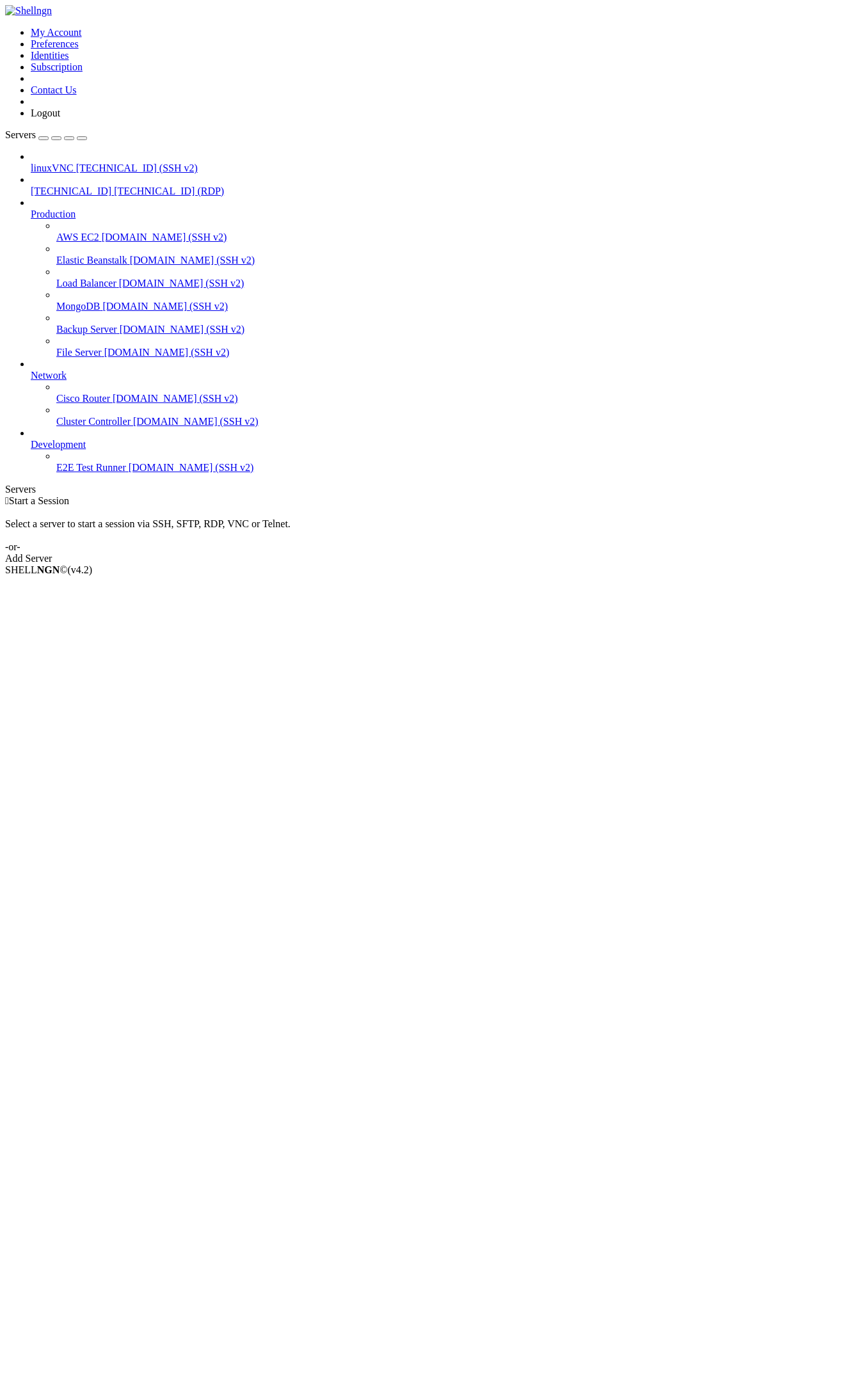 click on "176.102.65.175" at bounding box center (71, 191) 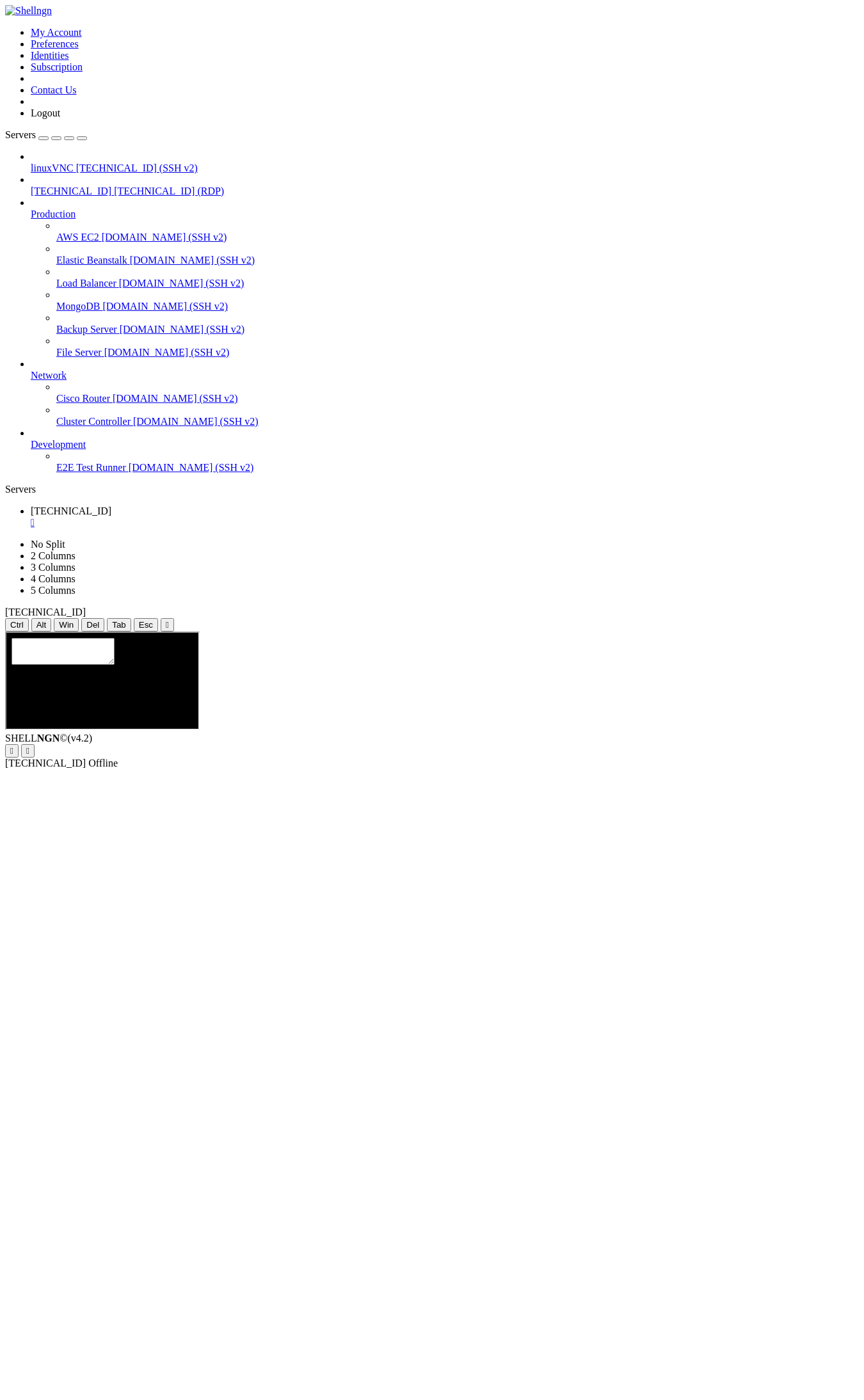 scroll, scrollTop: 0, scrollLeft: 0, axis: both 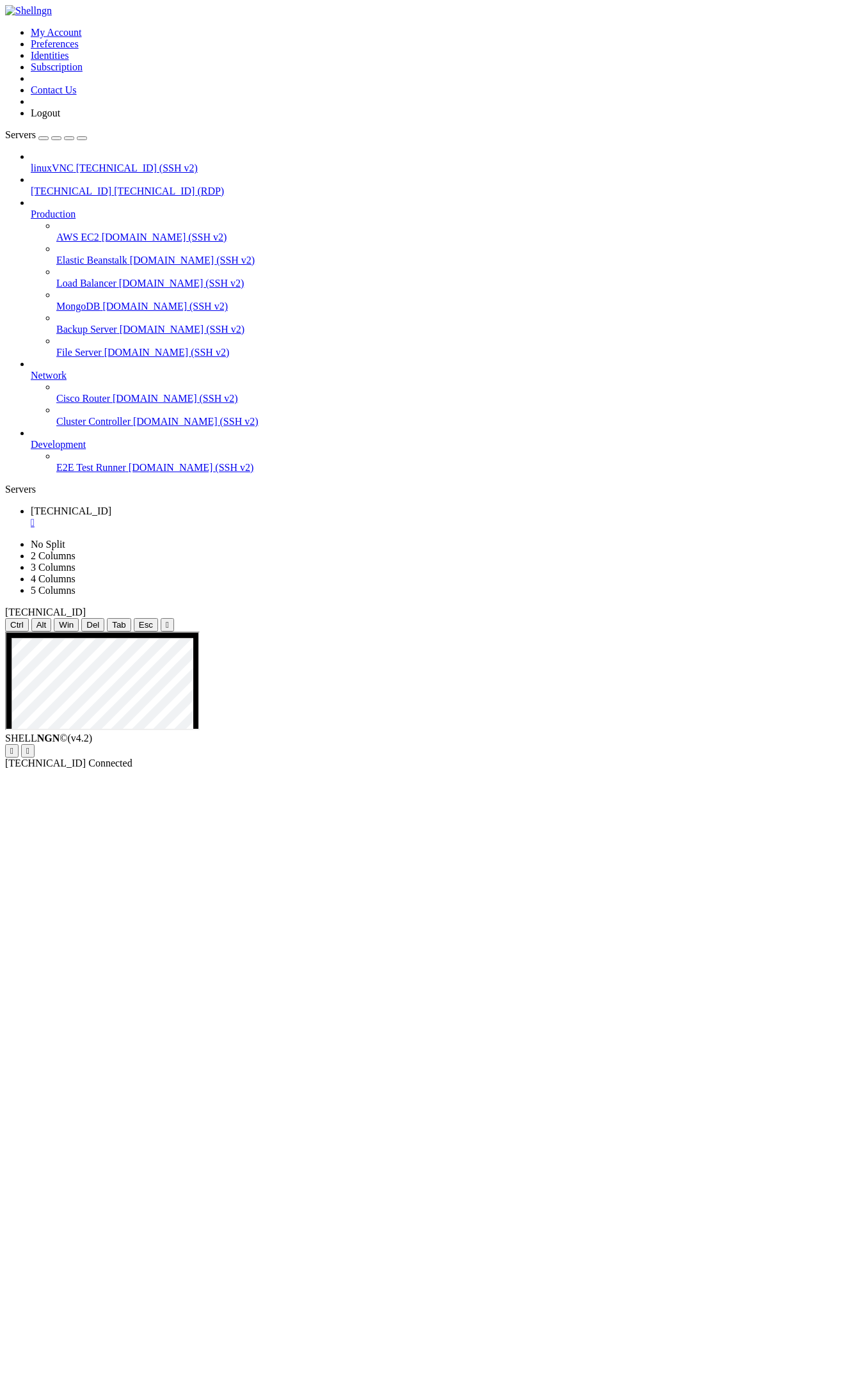 click at bounding box center [362, 2668] 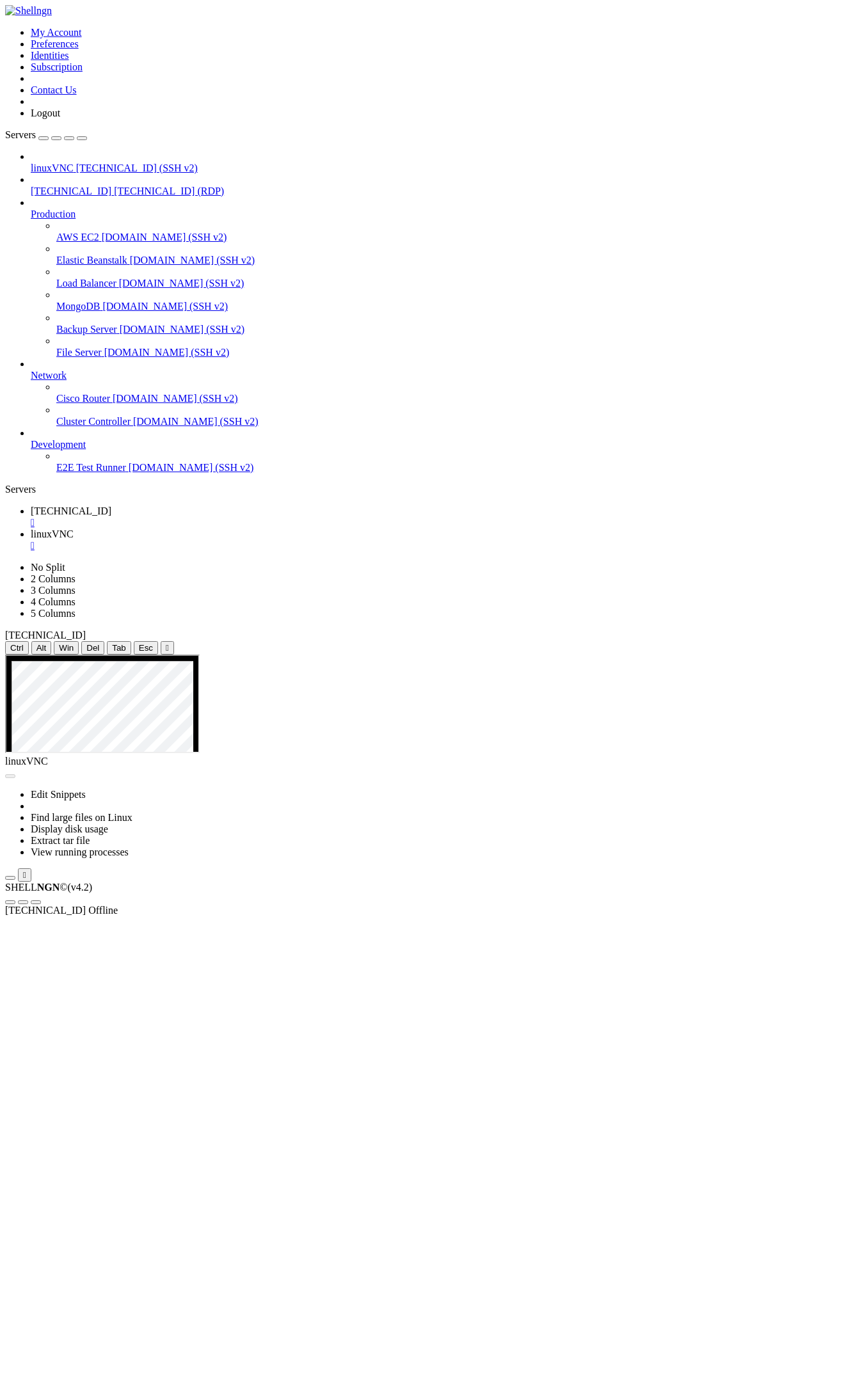 scroll, scrollTop: 0, scrollLeft: 0, axis: both 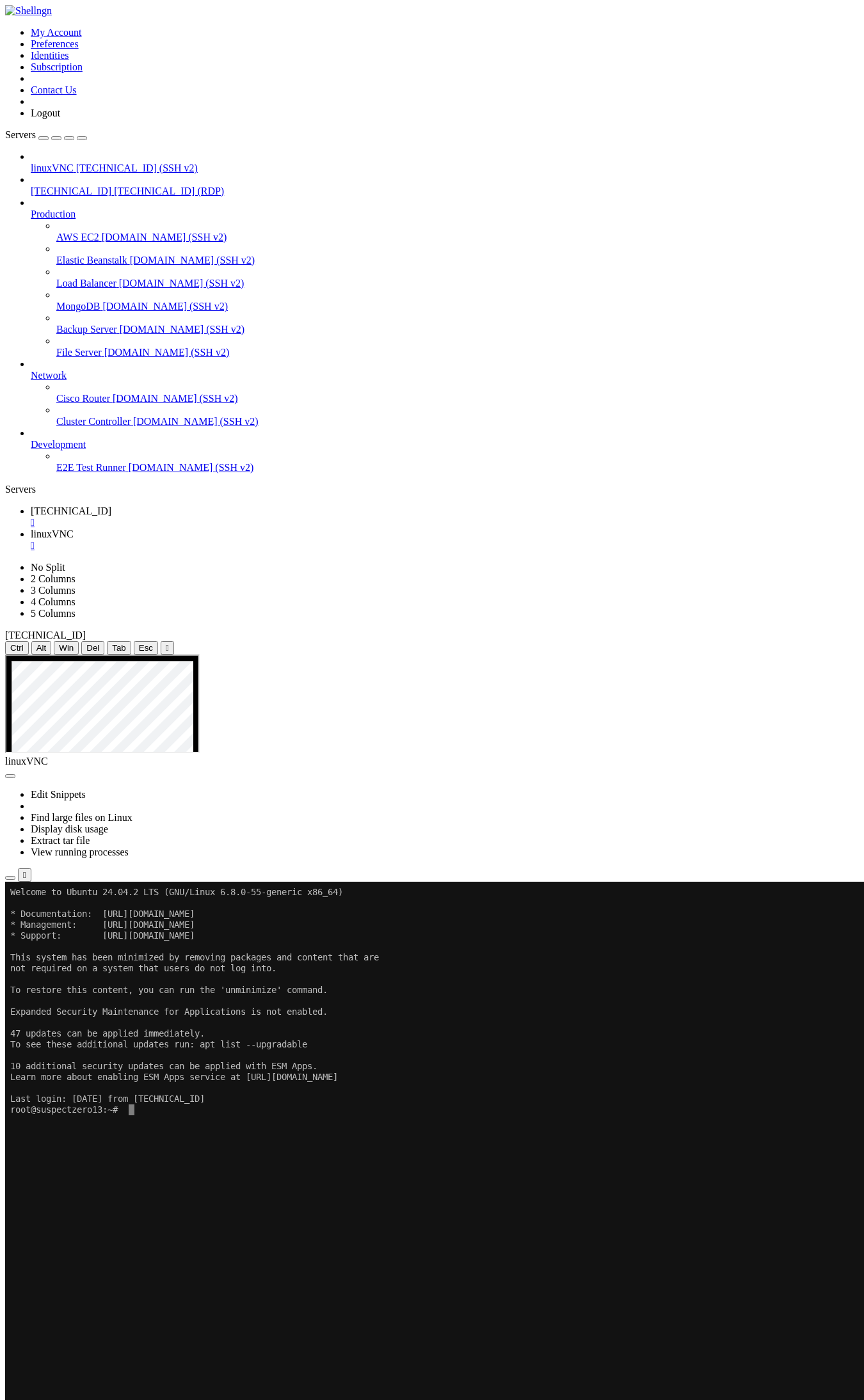 click 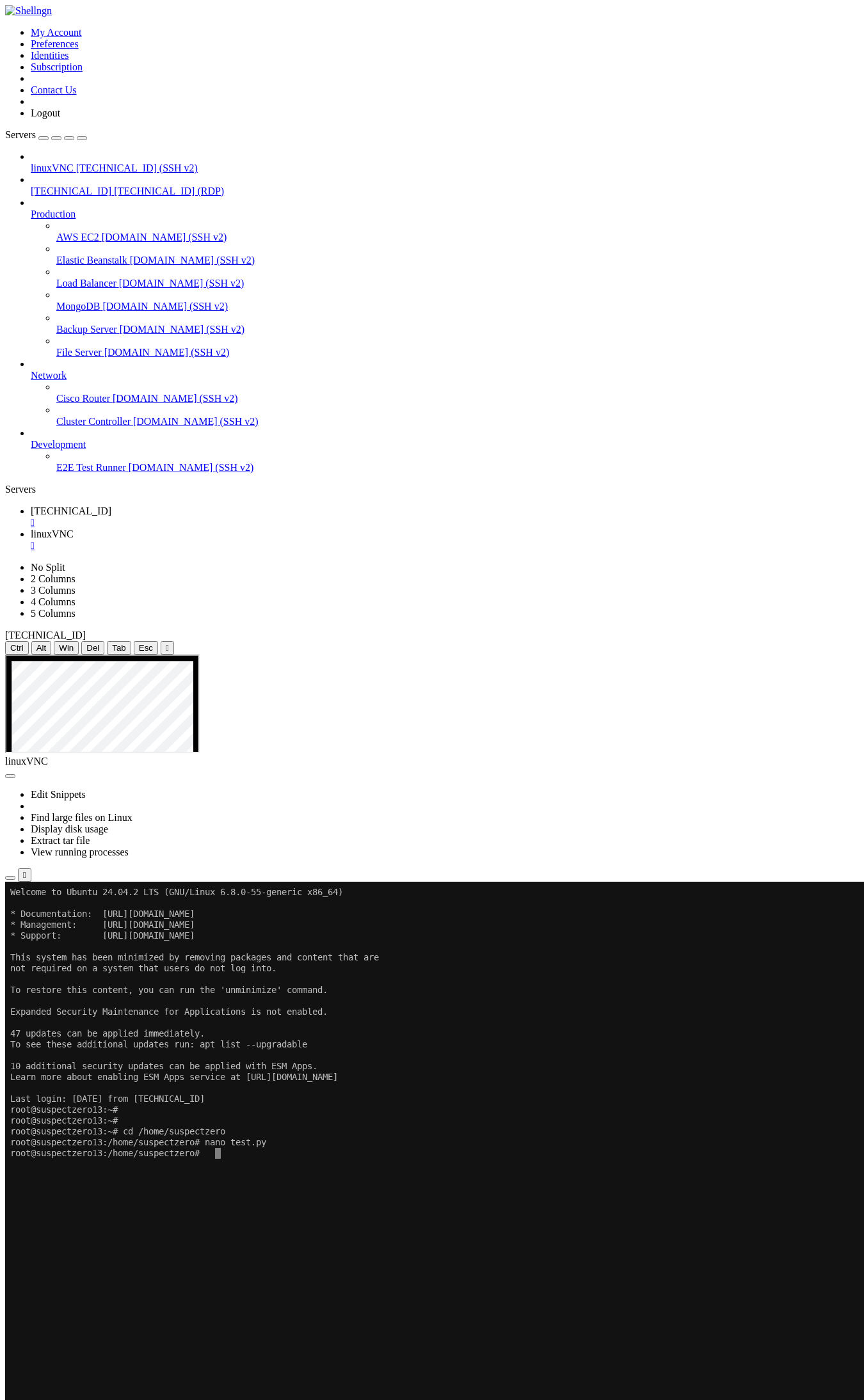 click on "176.102.65.175" at bounding box center [71, 511] 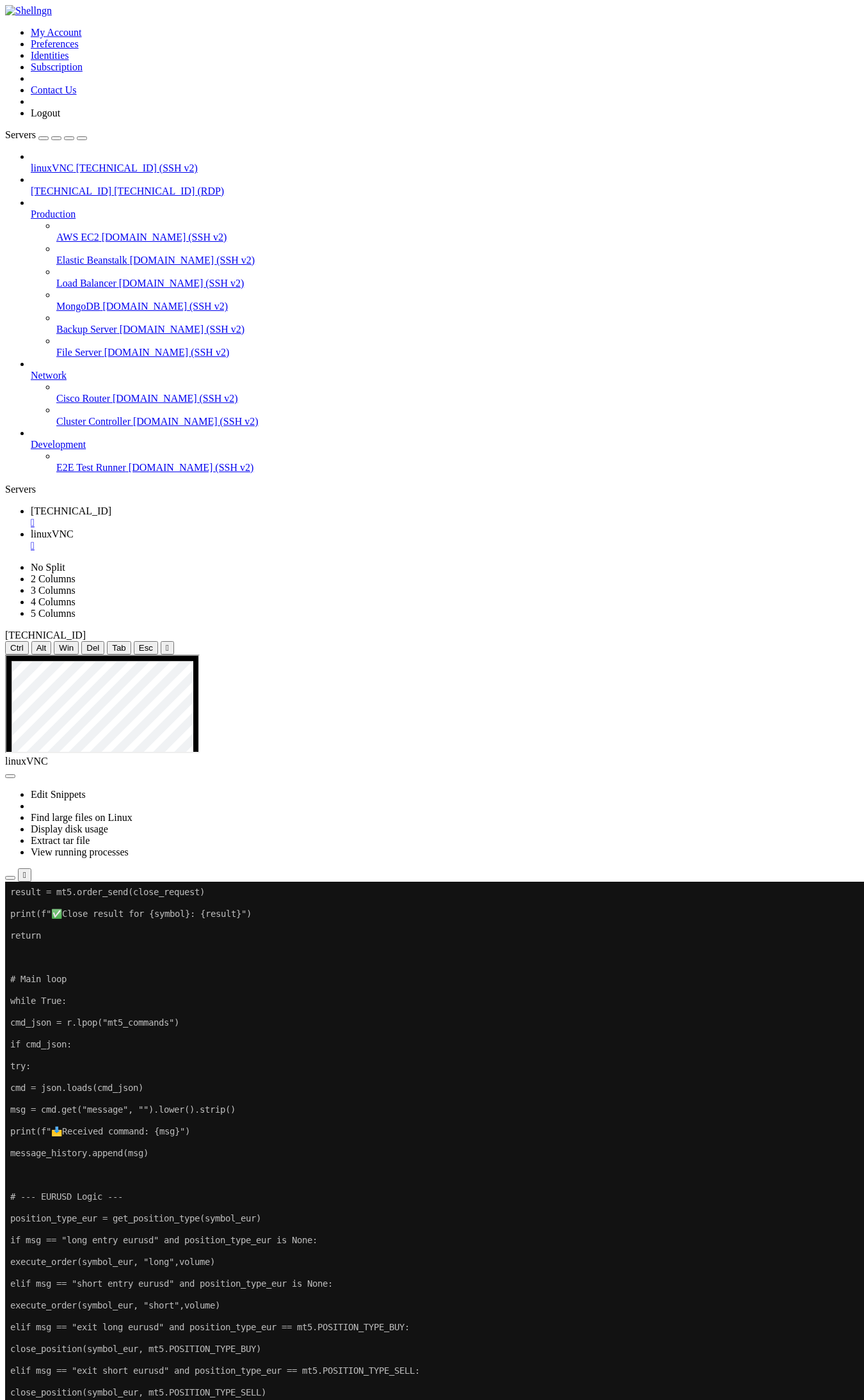 scroll, scrollTop: 2861, scrollLeft: 0, axis: vertical 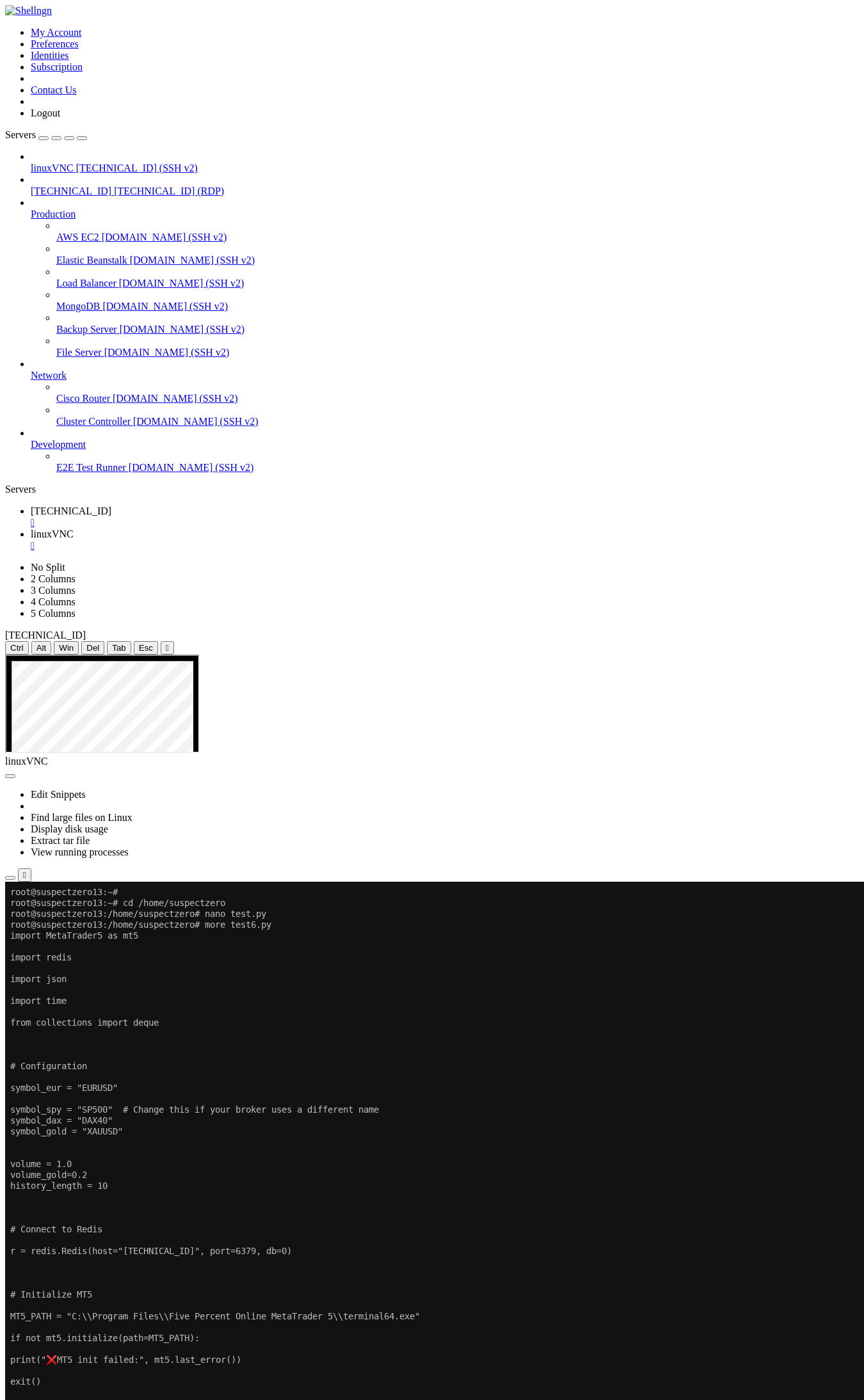 drag, startPoint x: 308, startPoint y: 2189, endPoint x: 10, endPoint y: 935, distance: 1288.922 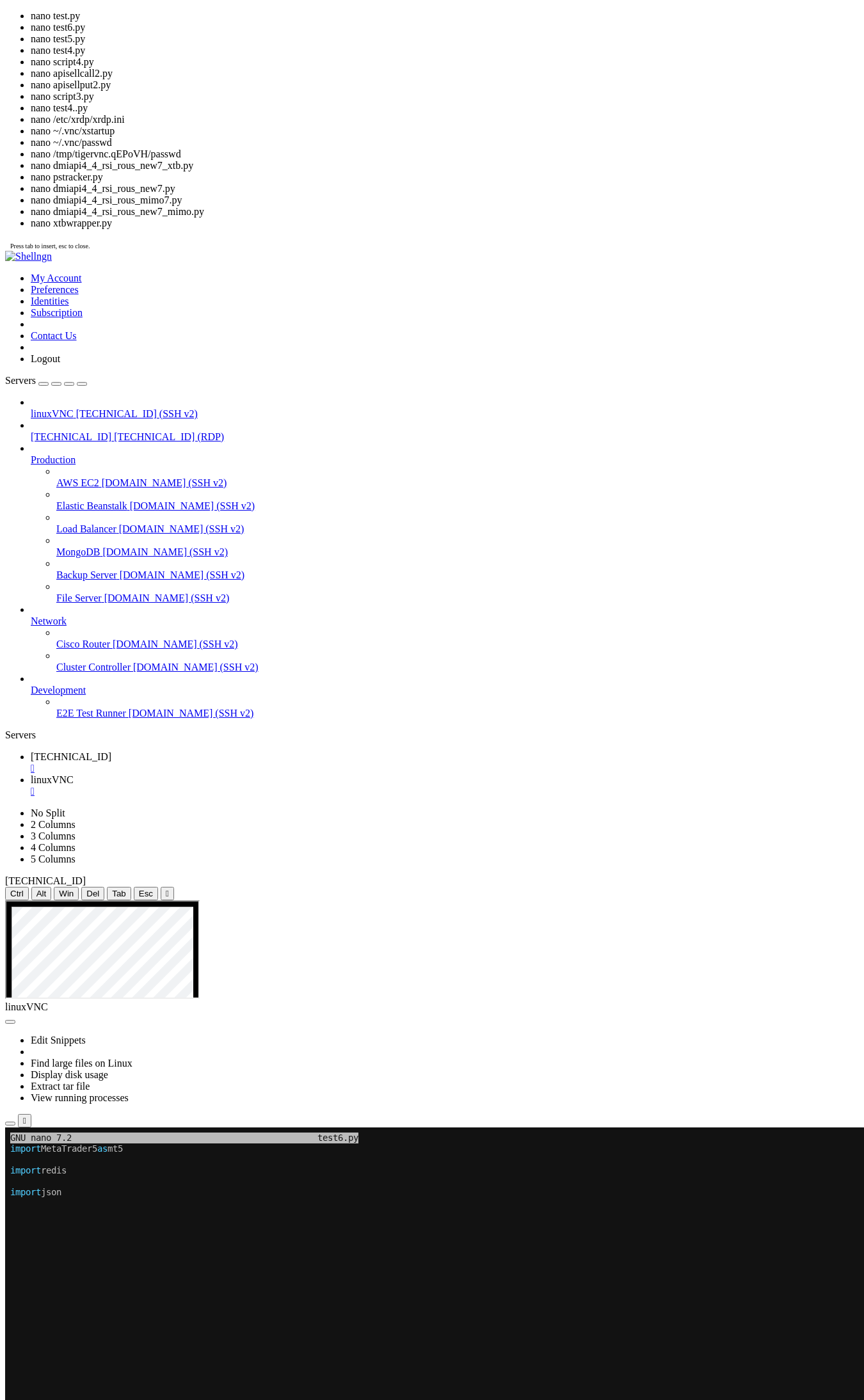 scroll, scrollTop: 2871, scrollLeft: 0, axis: vertical 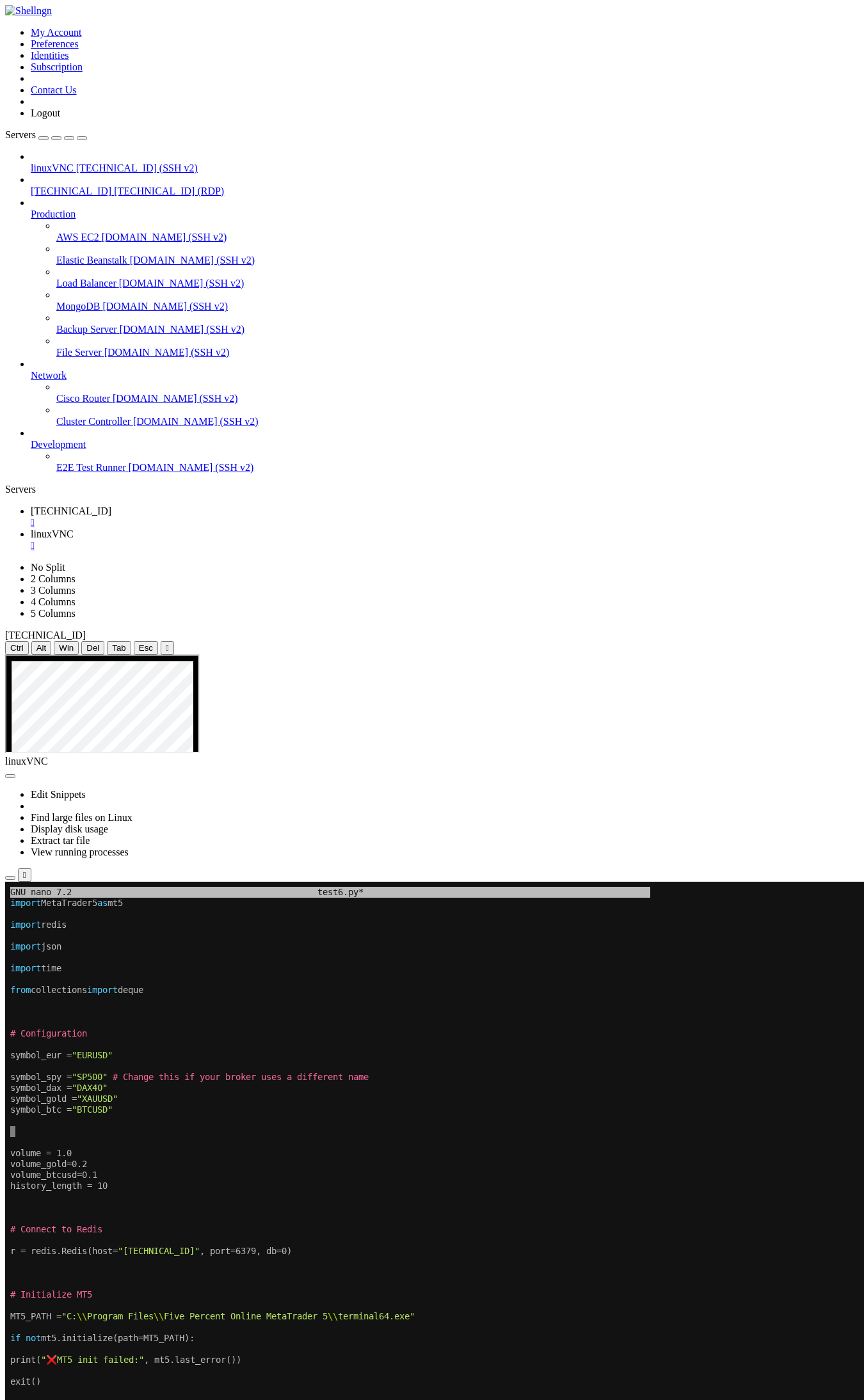 drag, startPoint x: 92, startPoint y: 1116, endPoint x: 305, endPoint y: 1143, distance: 214.70445 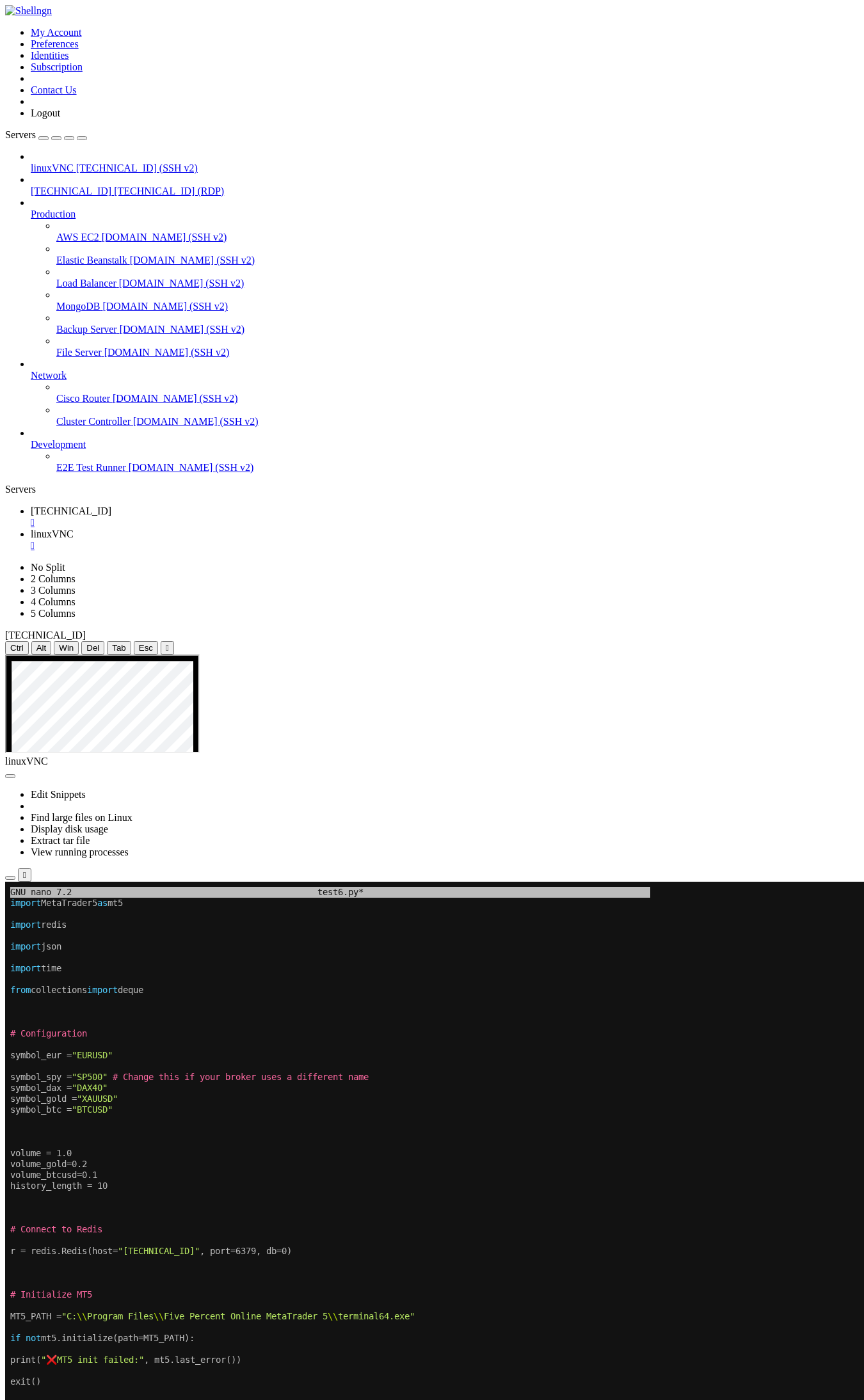 drag, startPoint x: 257, startPoint y: 1735, endPoint x: 253, endPoint y: 1710, distance: 25.31798 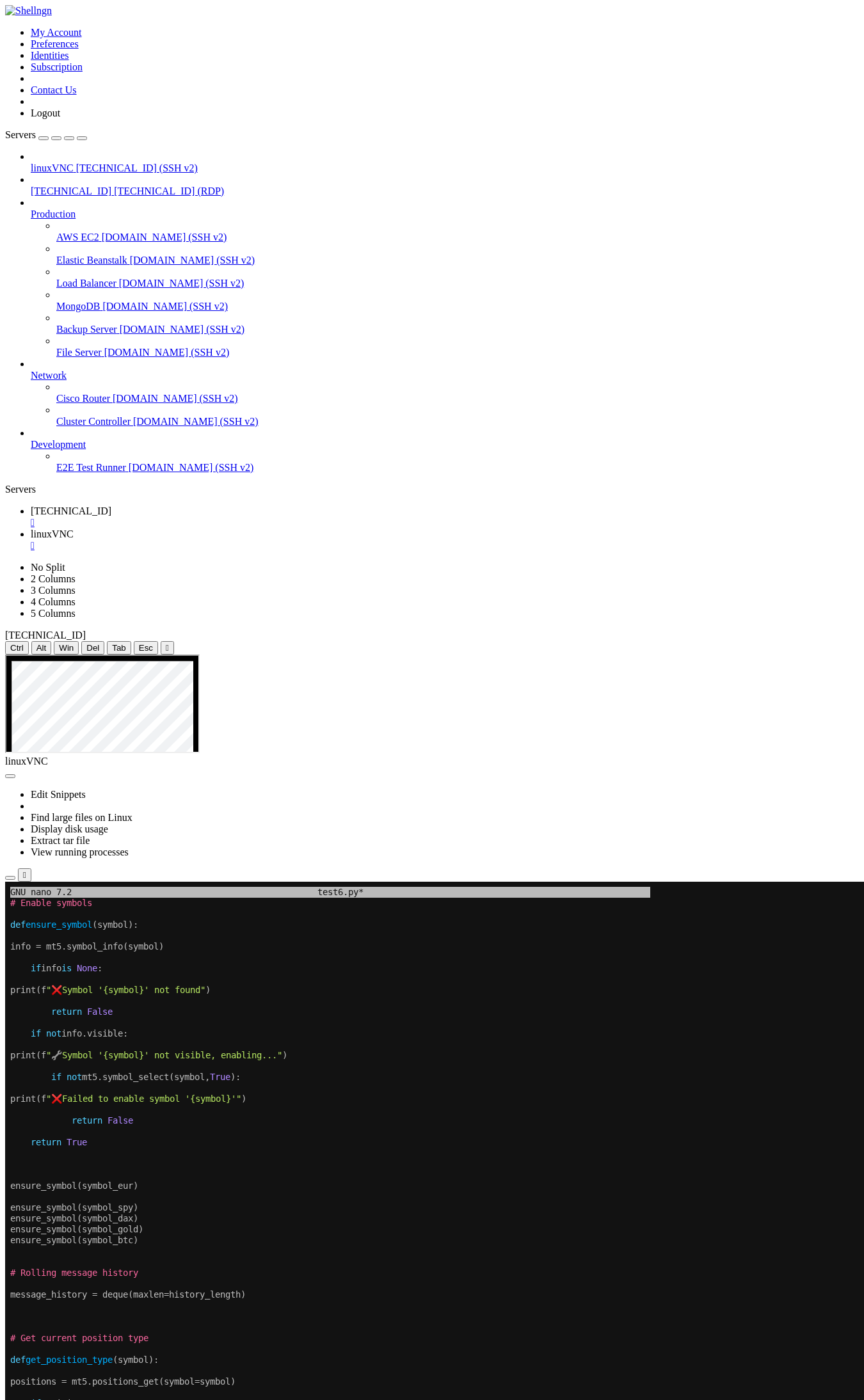 click on ""action" : mt5.TRADE_ACTION_DEAL," 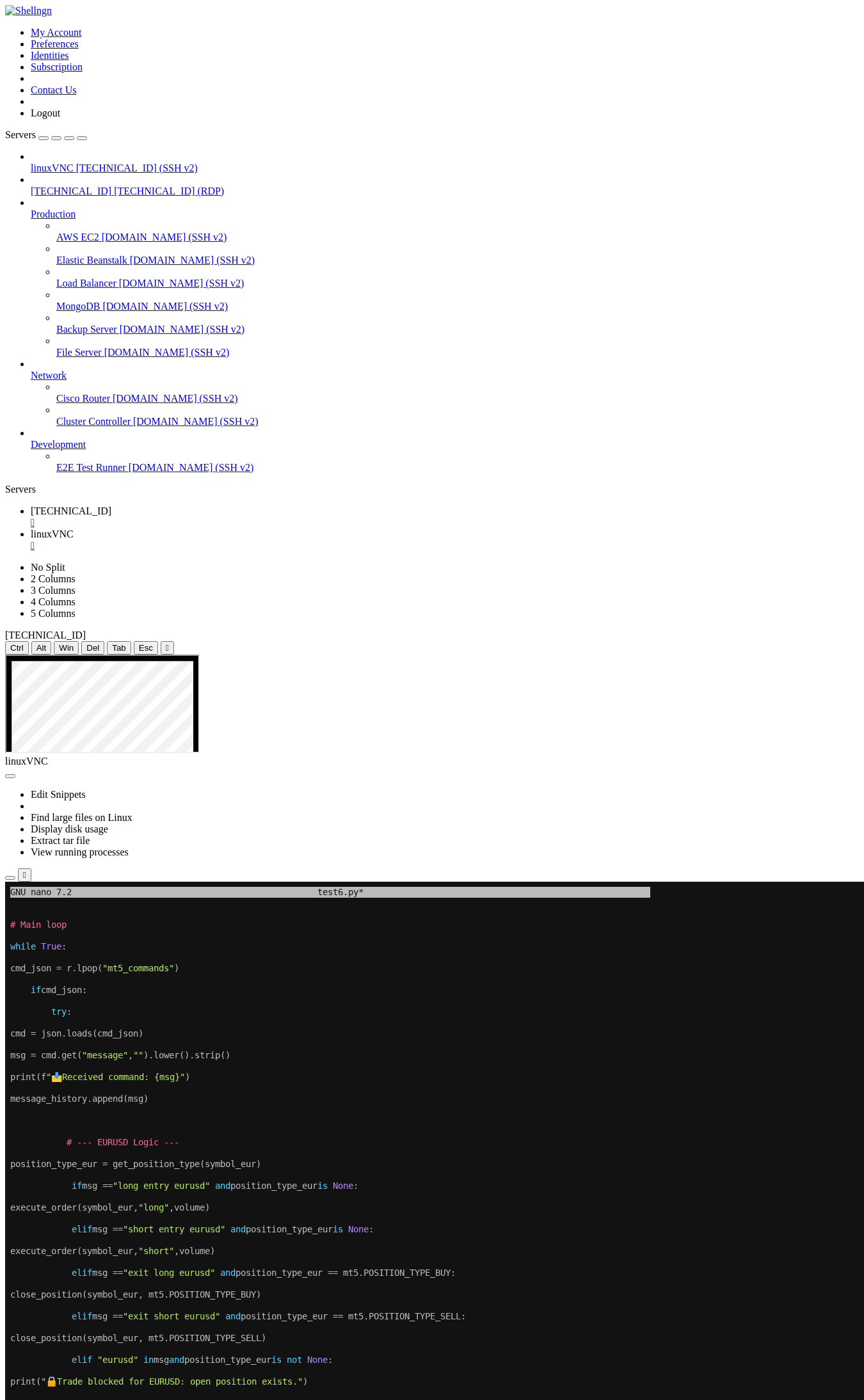 click 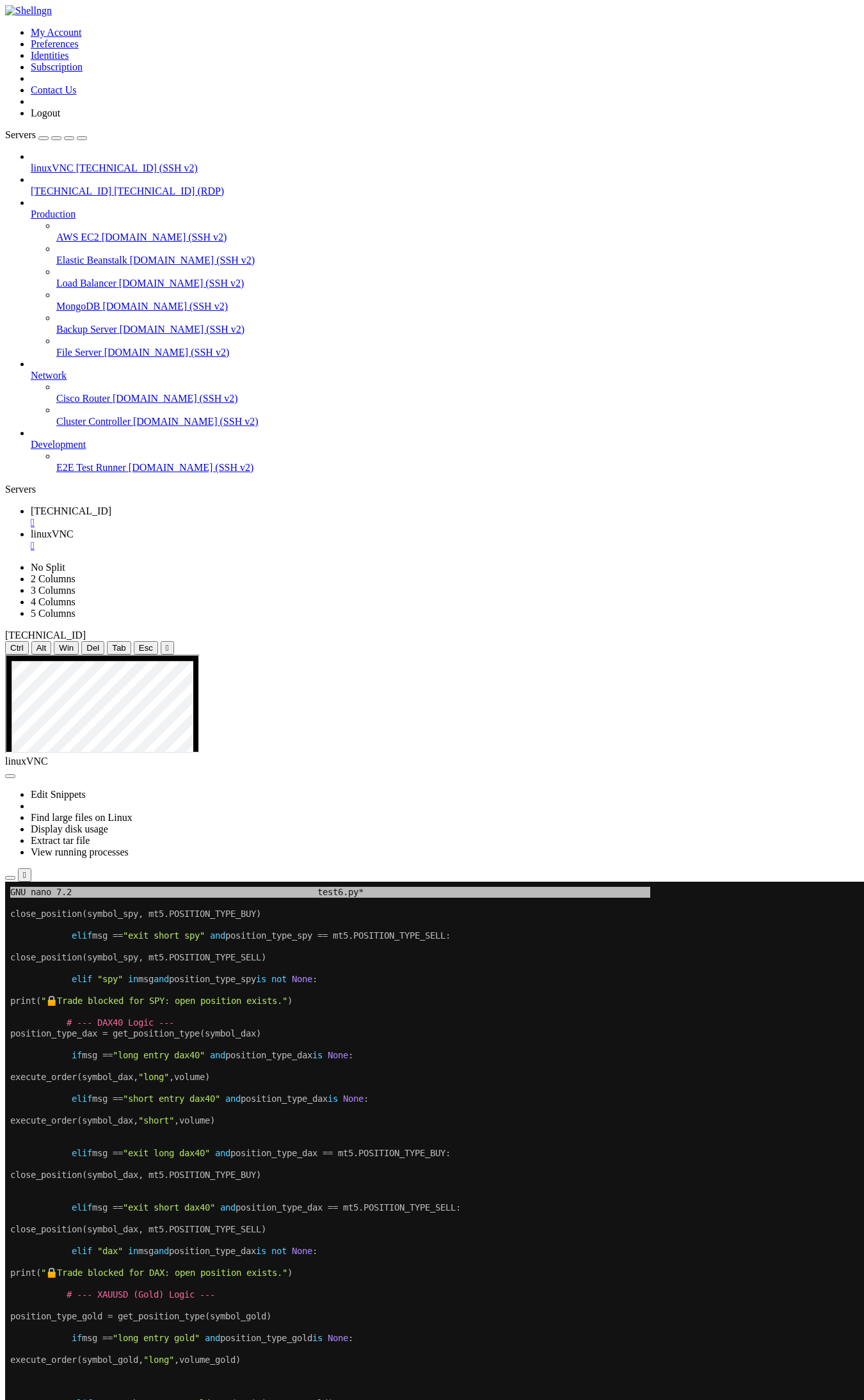 drag, startPoint x: 506, startPoint y: 1994, endPoint x: 456, endPoint y: 2044, distance: 70.710678 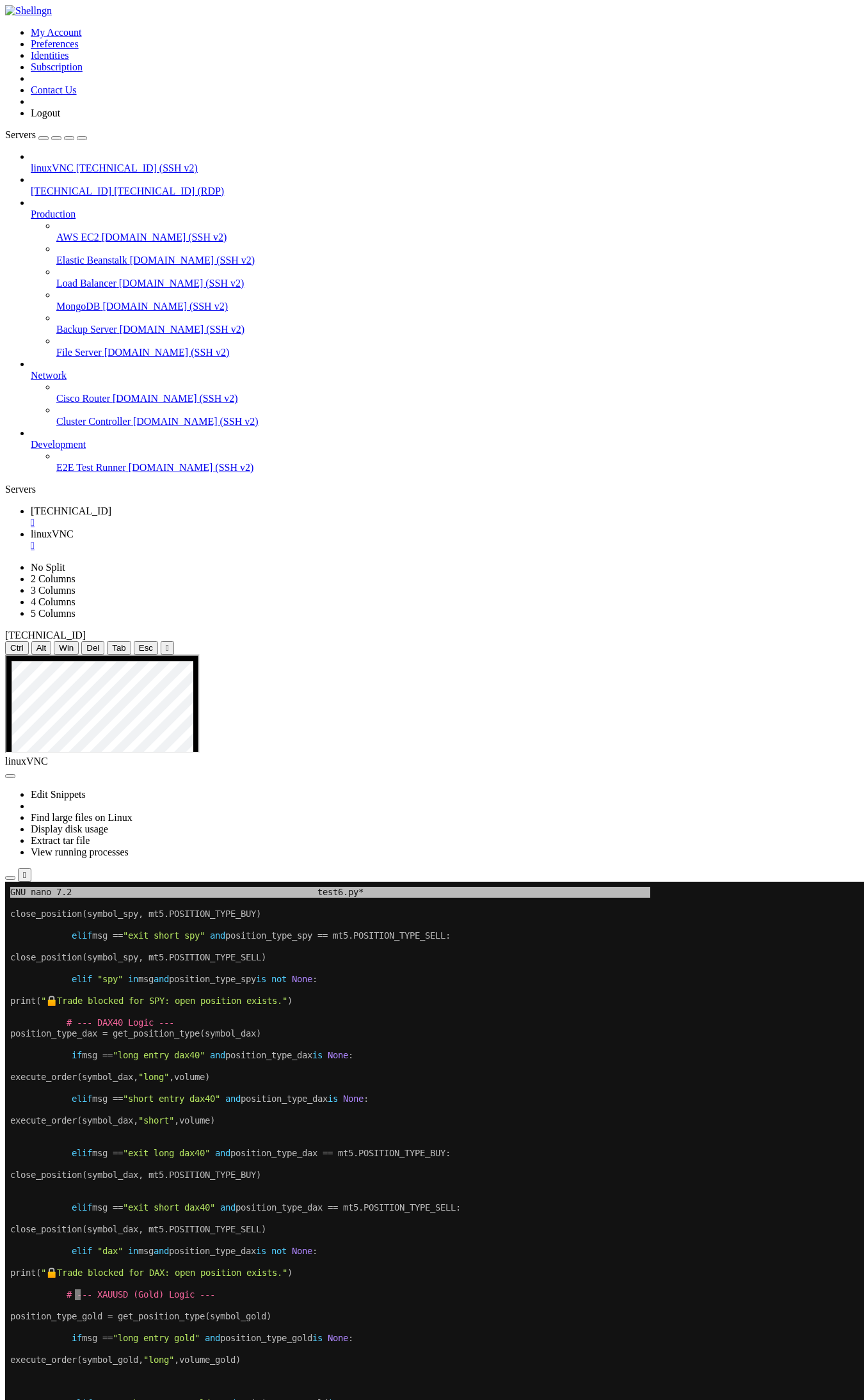 click 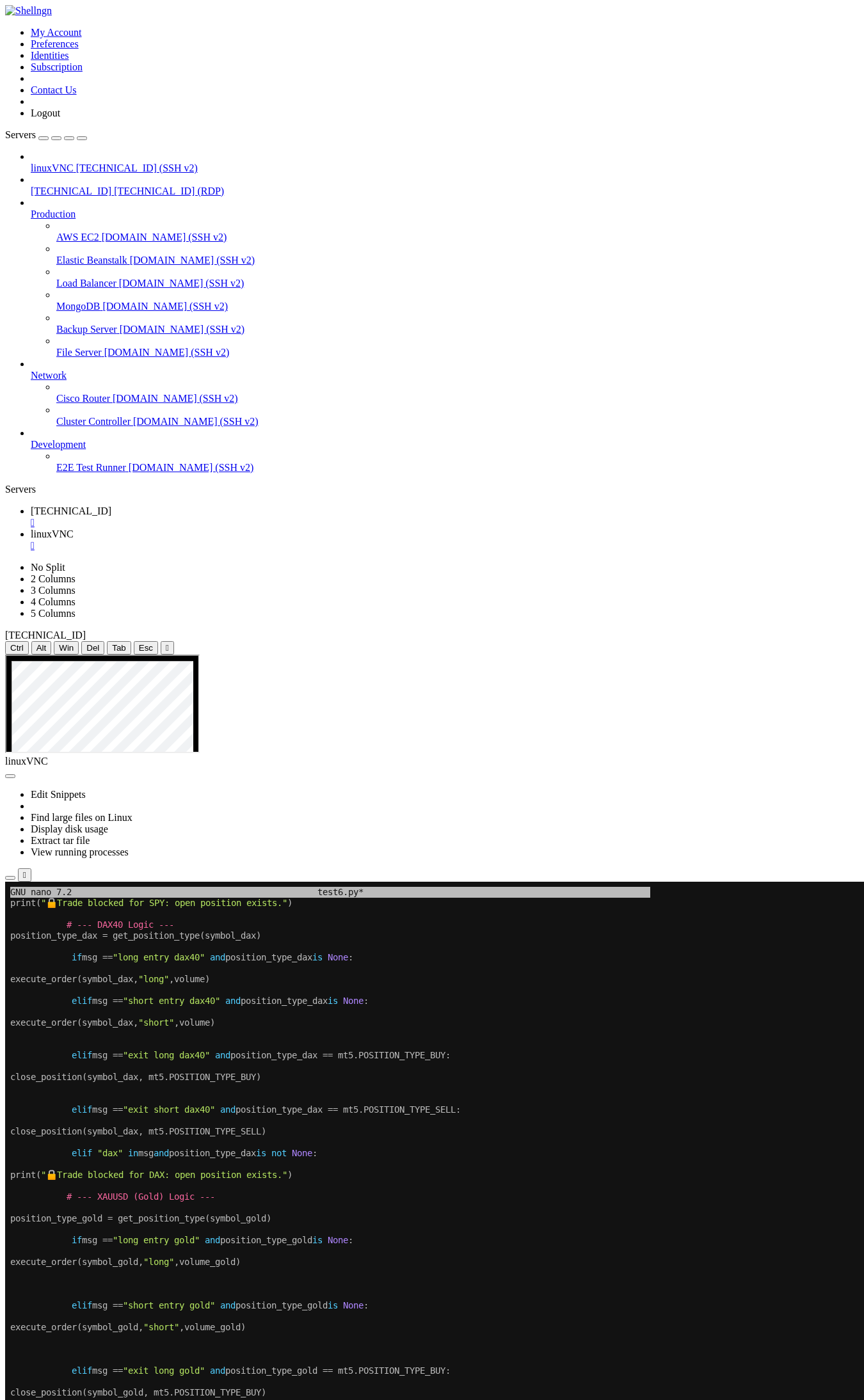 click 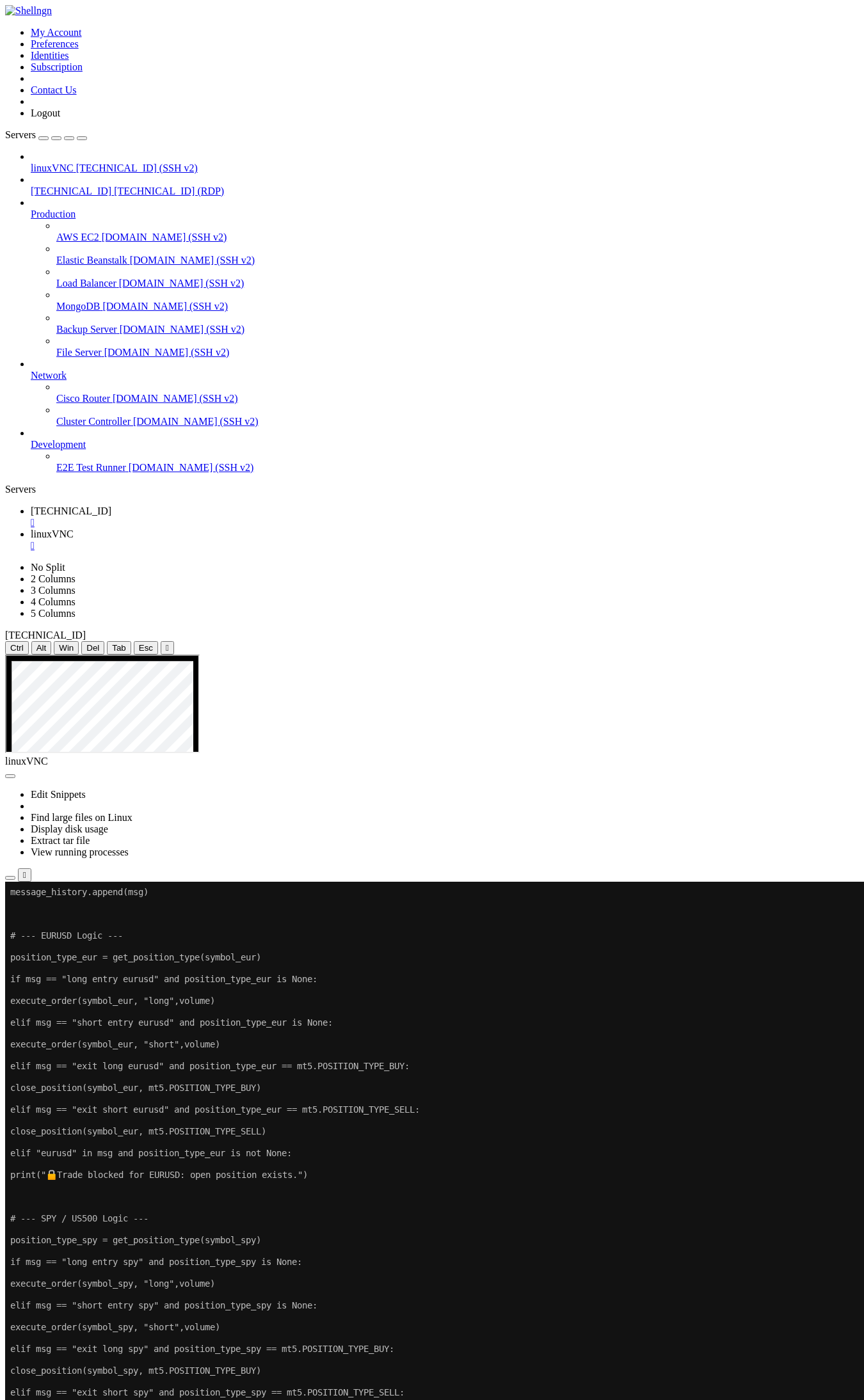 click on "176.102.65.175" at bounding box center [71, 511] 